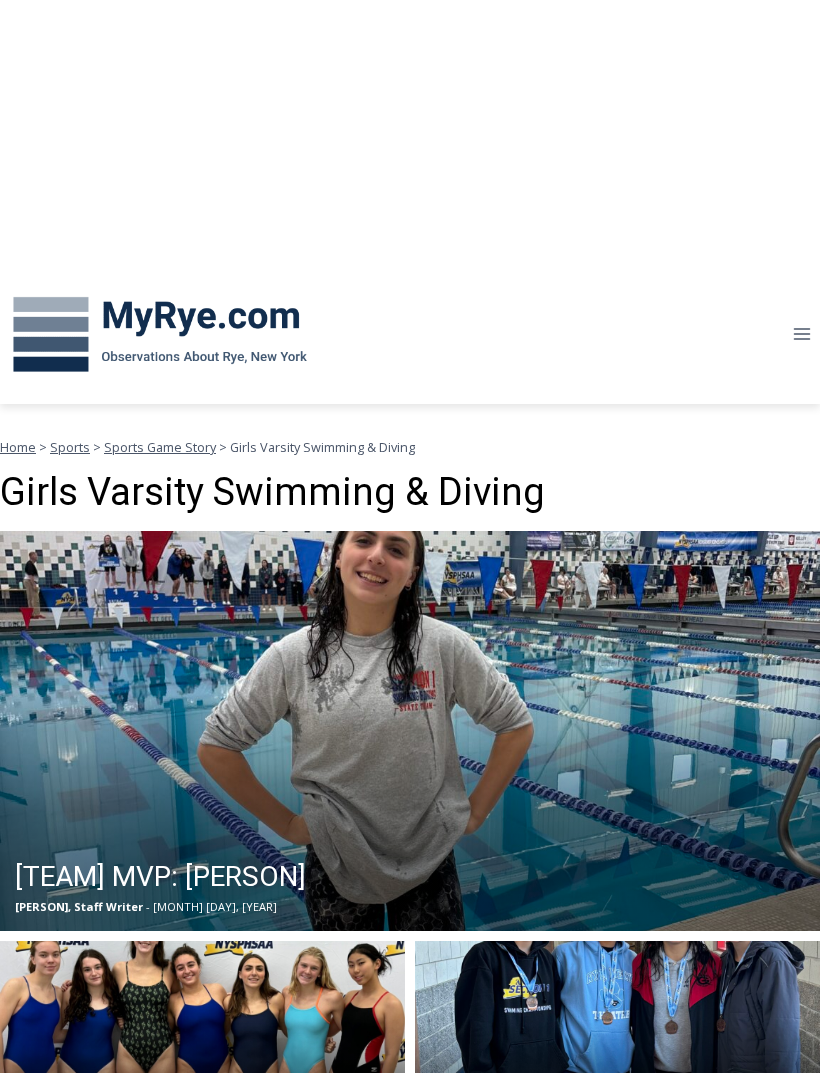 scroll, scrollTop: 0, scrollLeft: 0, axis: both 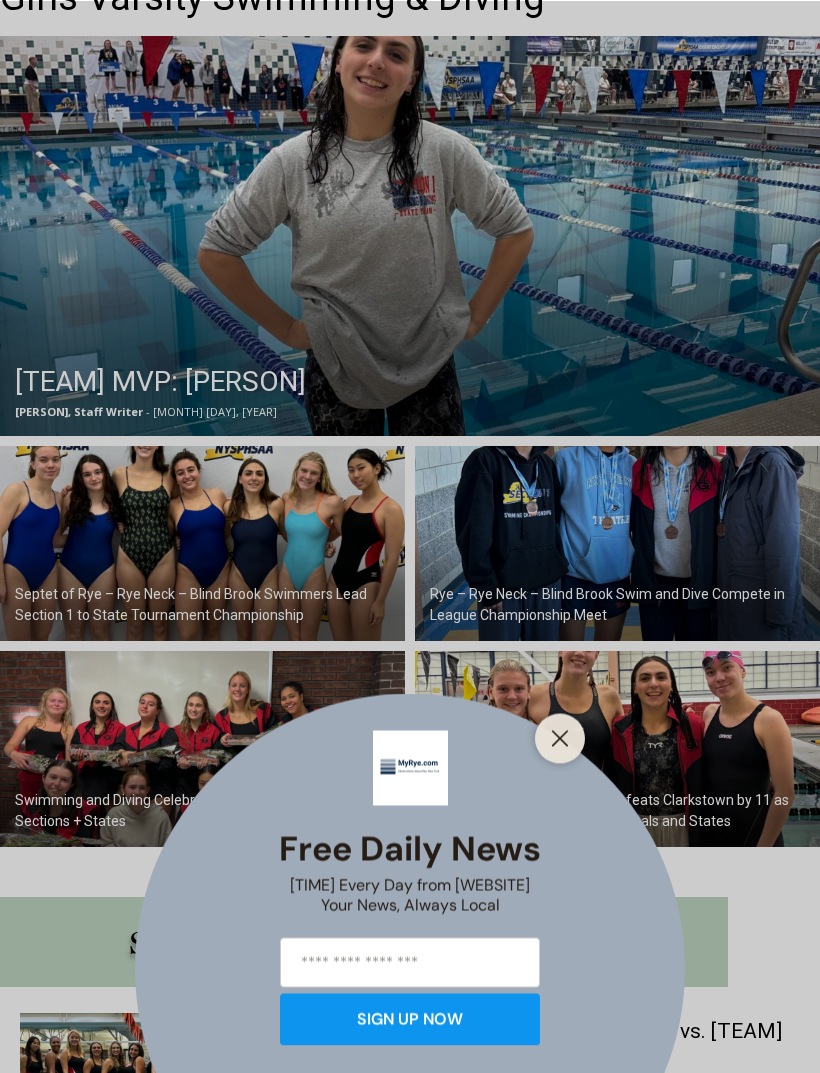 click at bounding box center (560, 738) 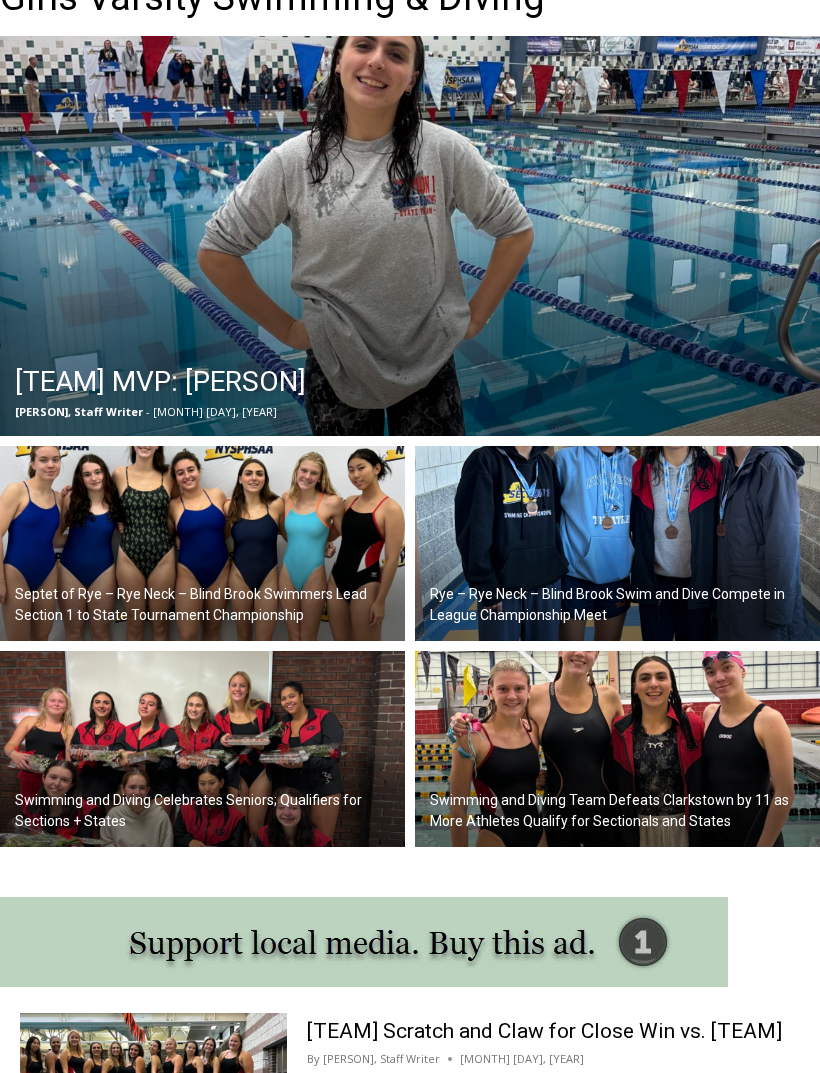 scroll, scrollTop: 0, scrollLeft: 0, axis: both 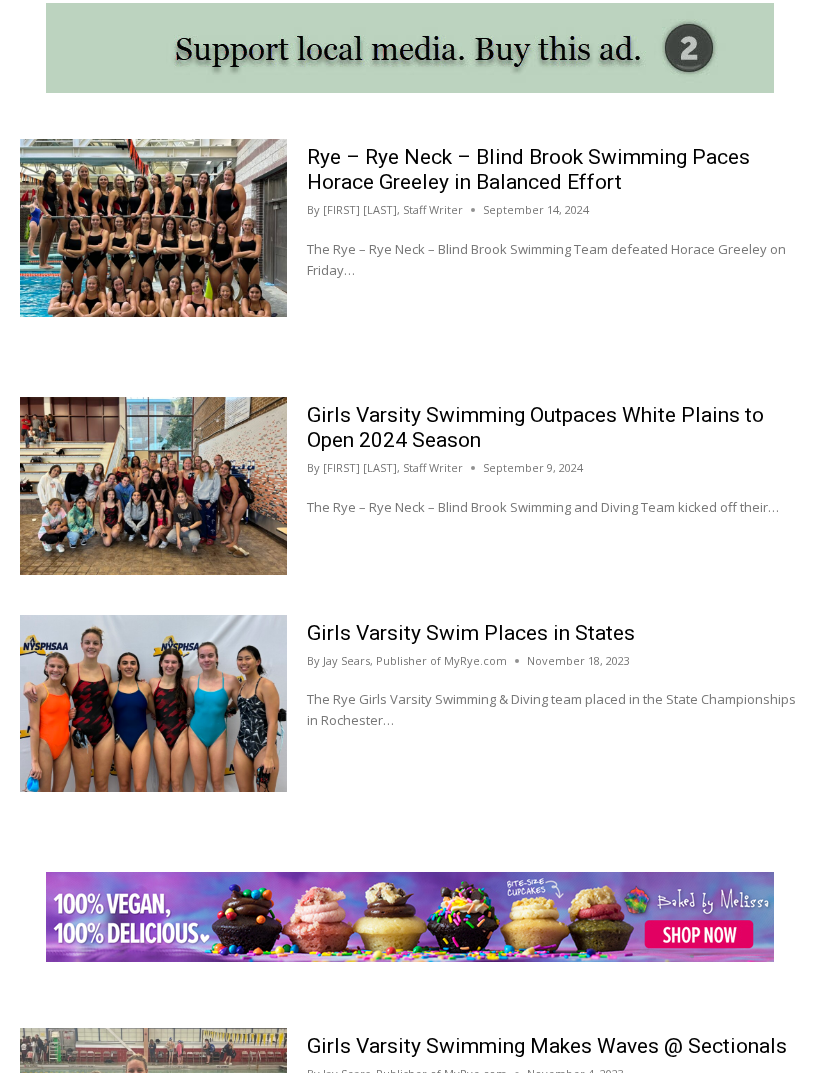 click at bounding box center [153, 704] 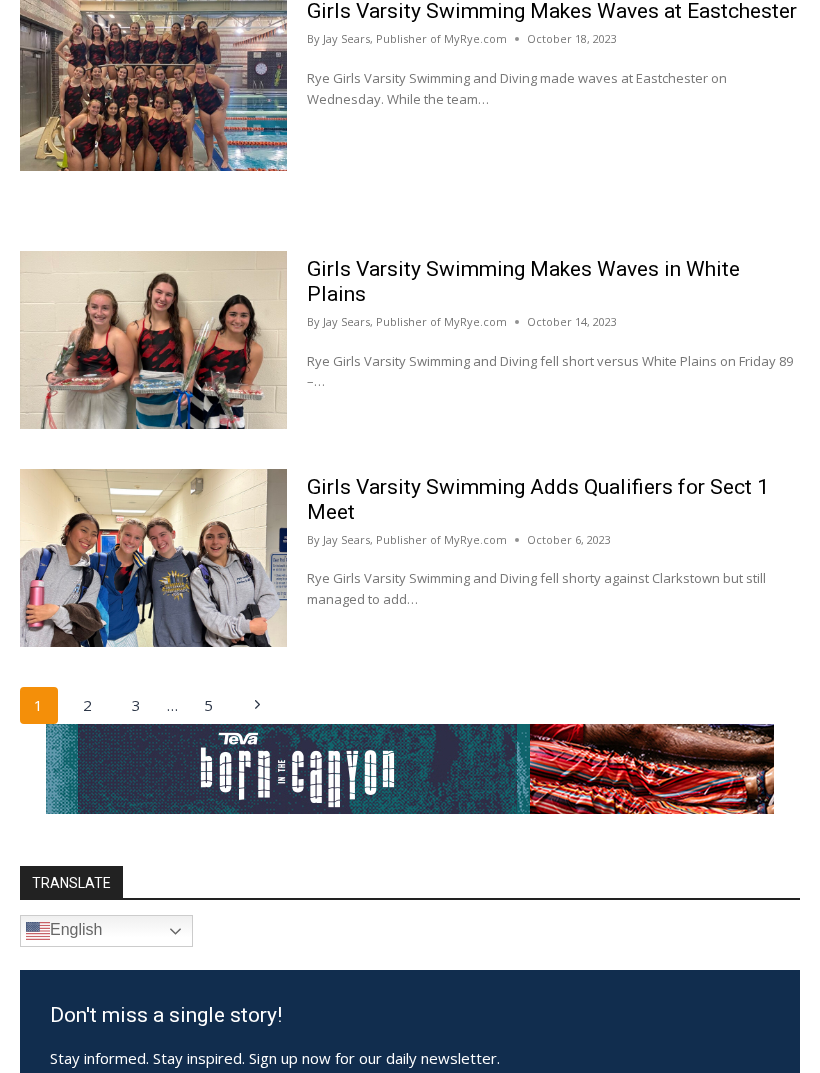 scroll, scrollTop: 3452, scrollLeft: 0, axis: vertical 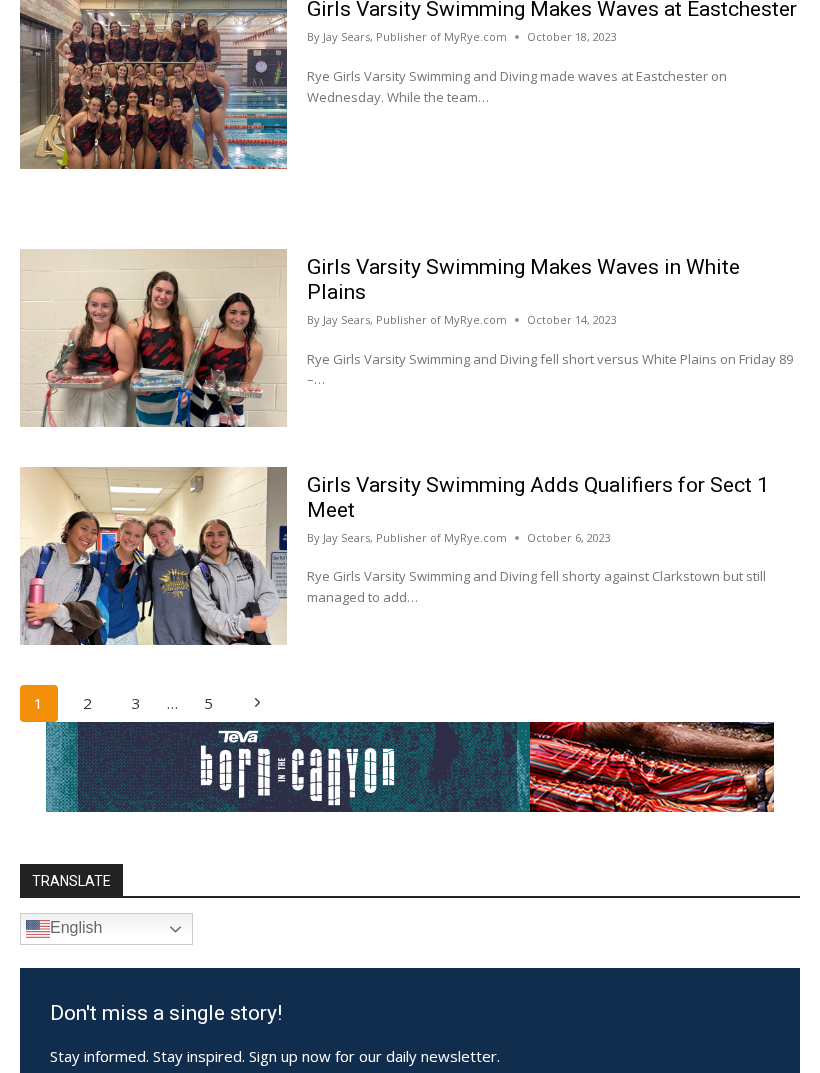 click on "2" at bounding box center [88, 705] 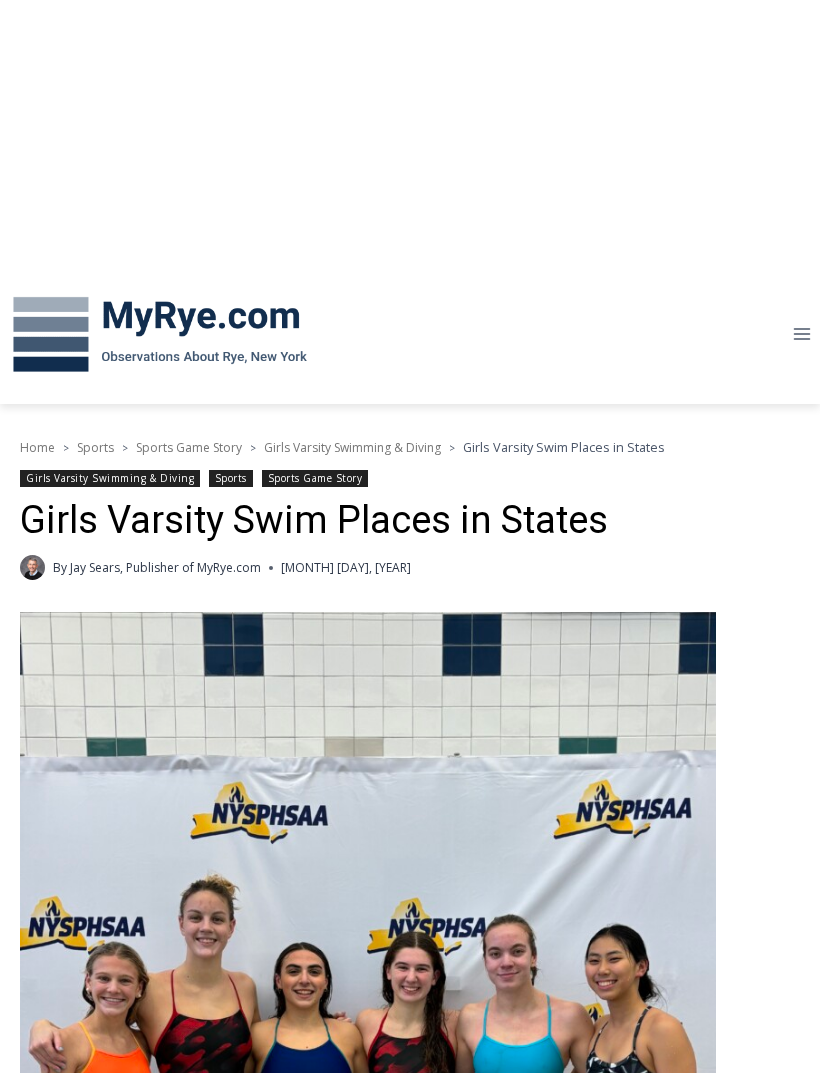 scroll, scrollTop: 0, scrollLeft: 0, axis: both 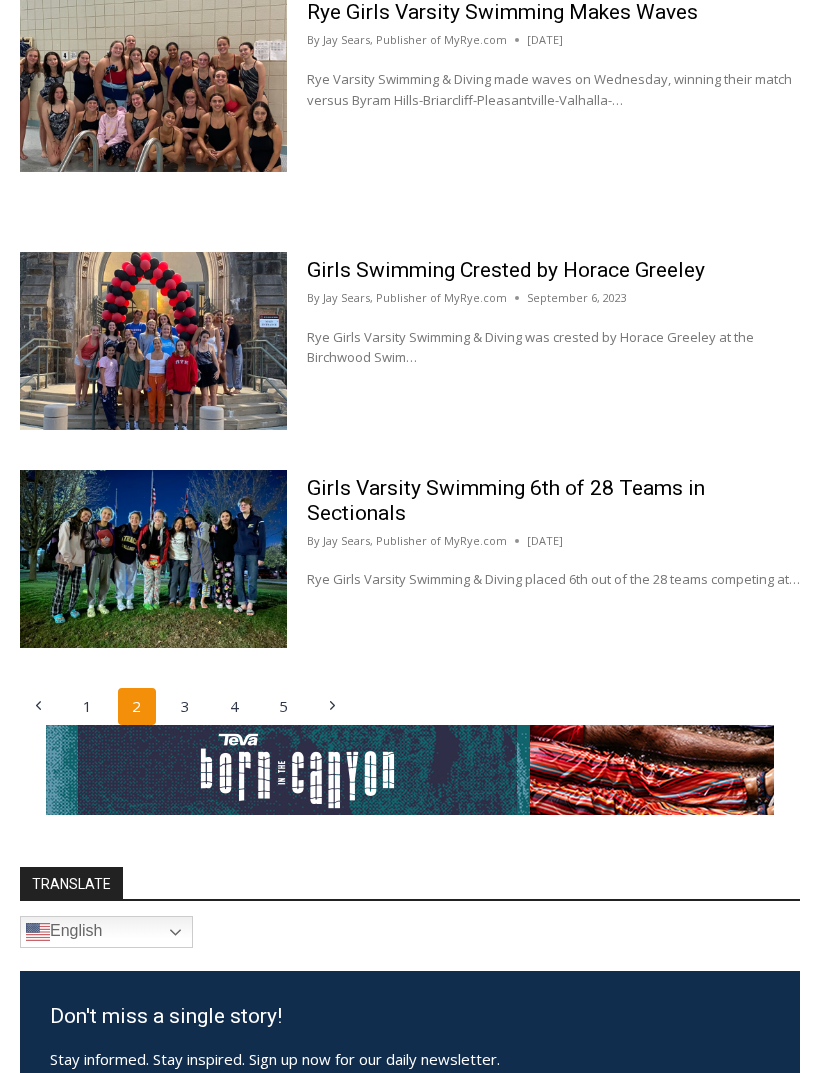 click on "3" at bounding box center (186, 708) 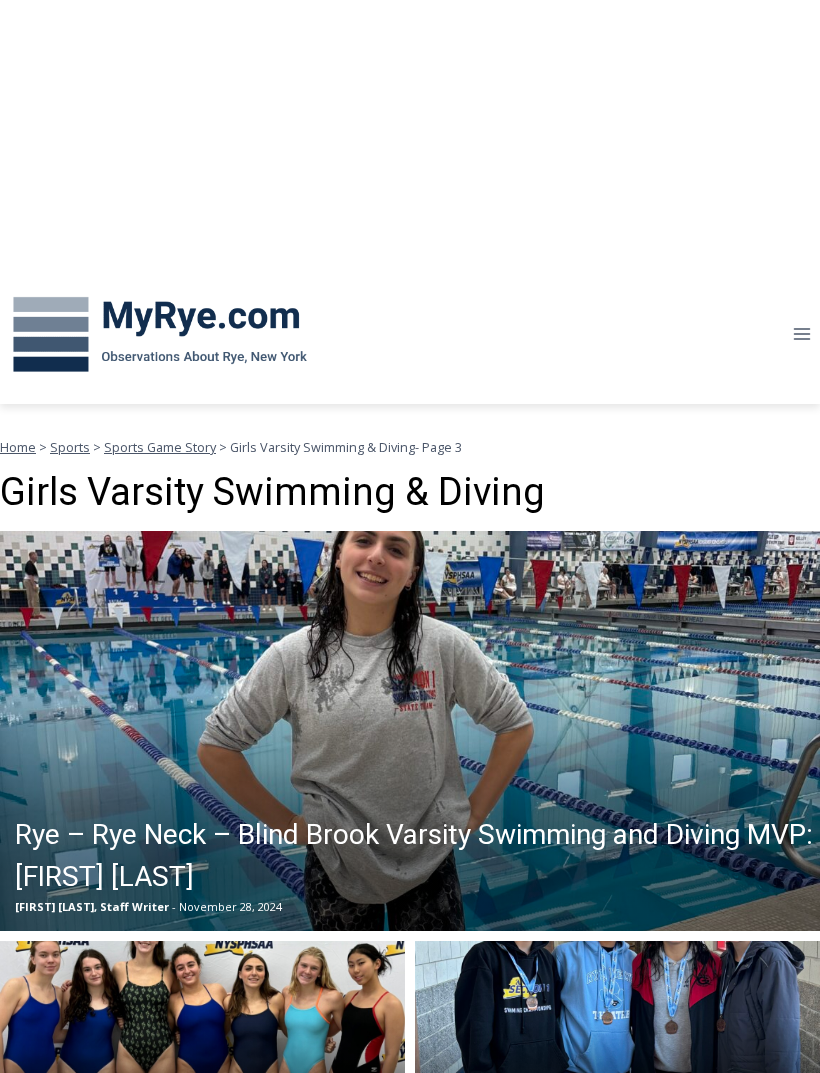 scroll, scrollTop: 0, scrollLeft: 0, axis: both 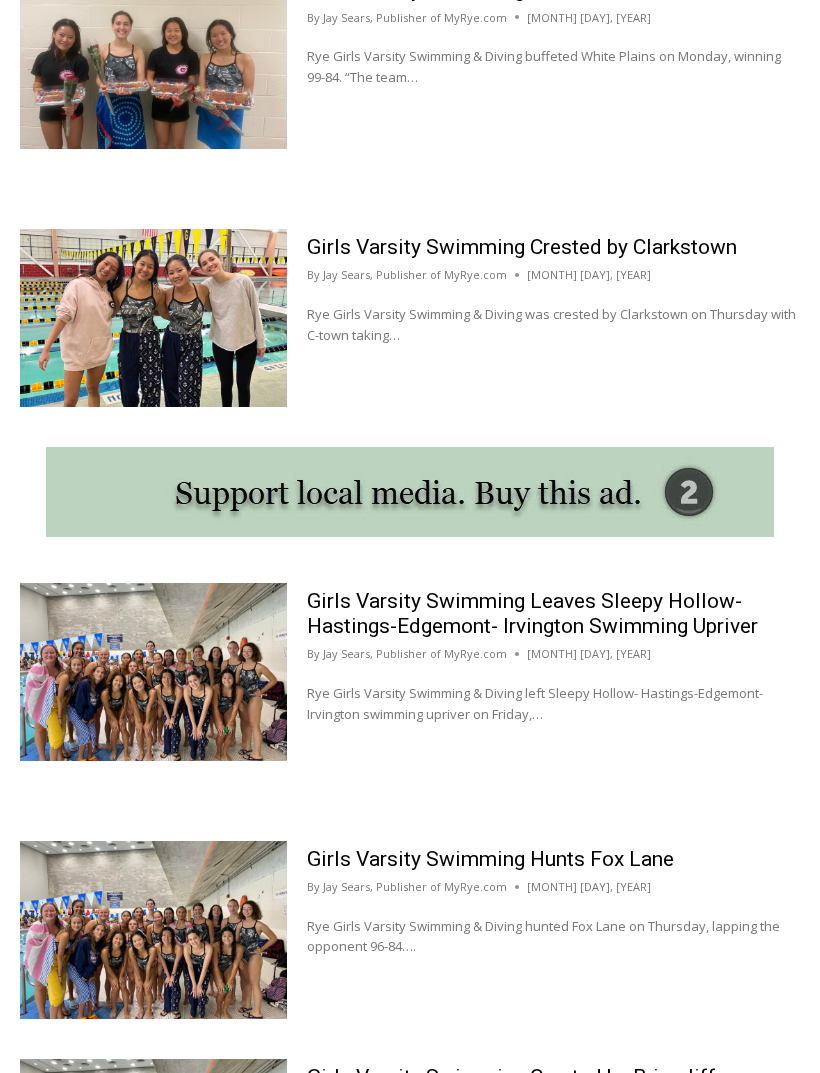click at bounding box center (153, 319) 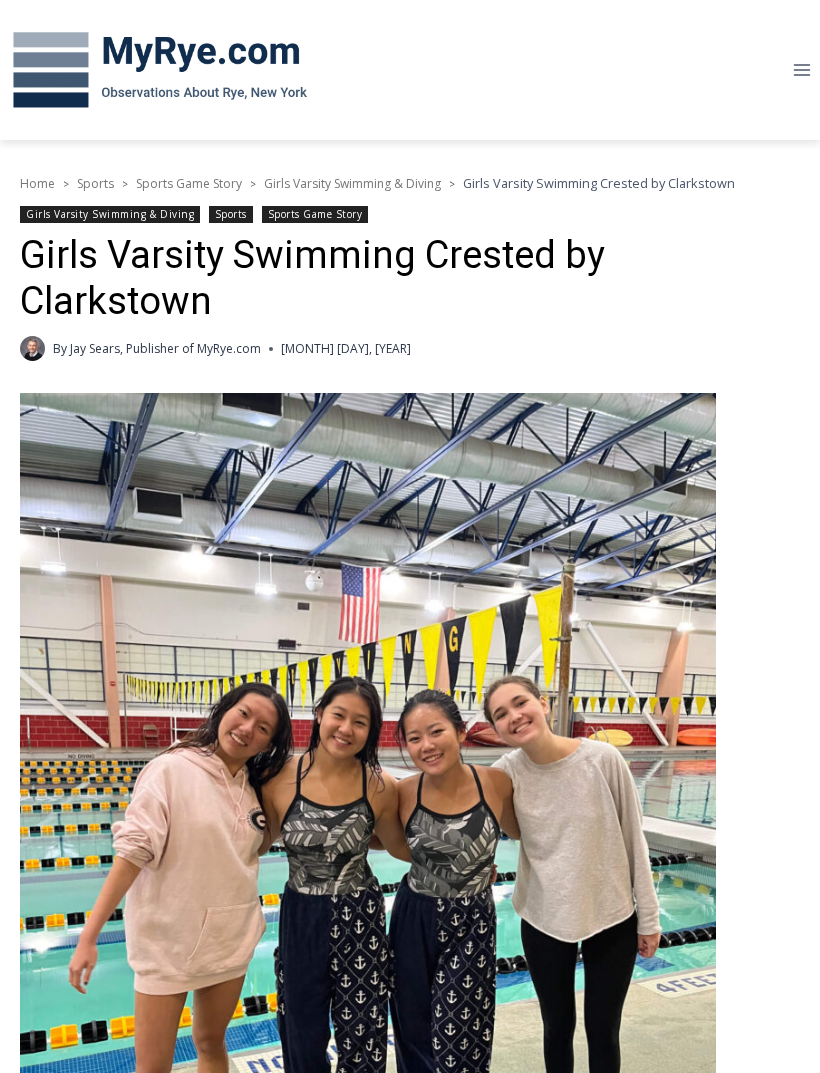 scroll, scrollTop: 0, scrollLeft: 0, axis: both 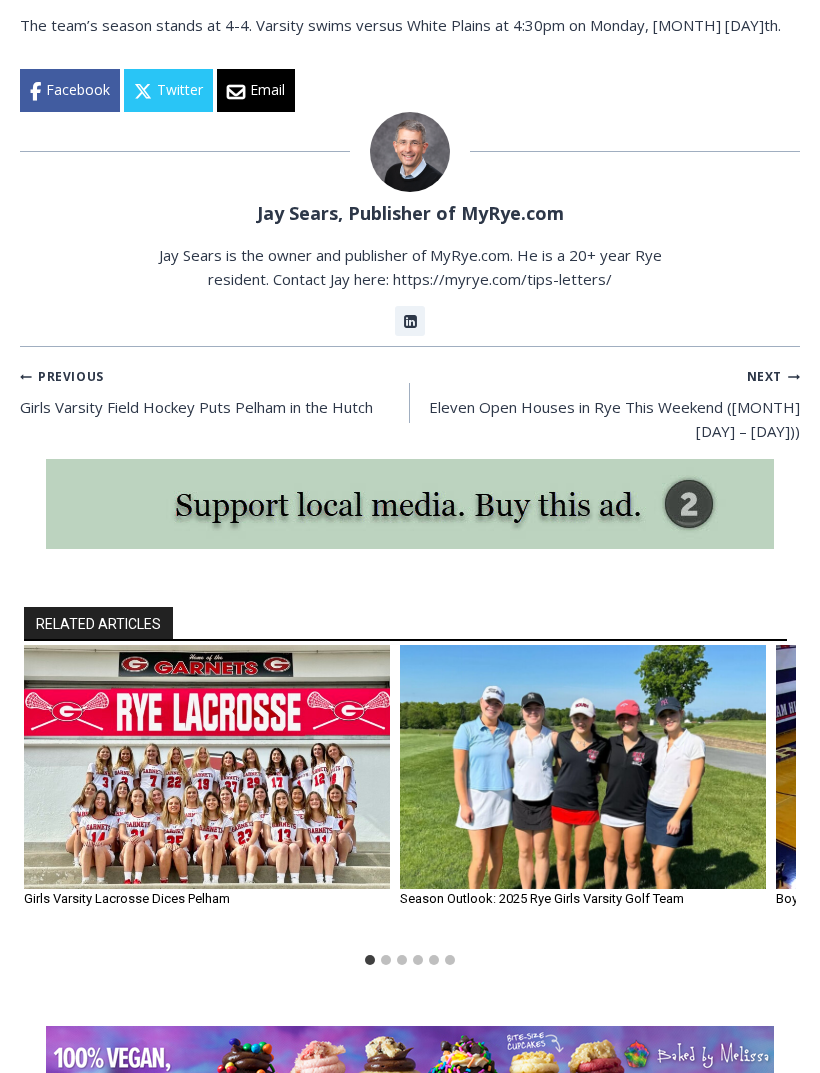 click at bounding box center (583, 768) 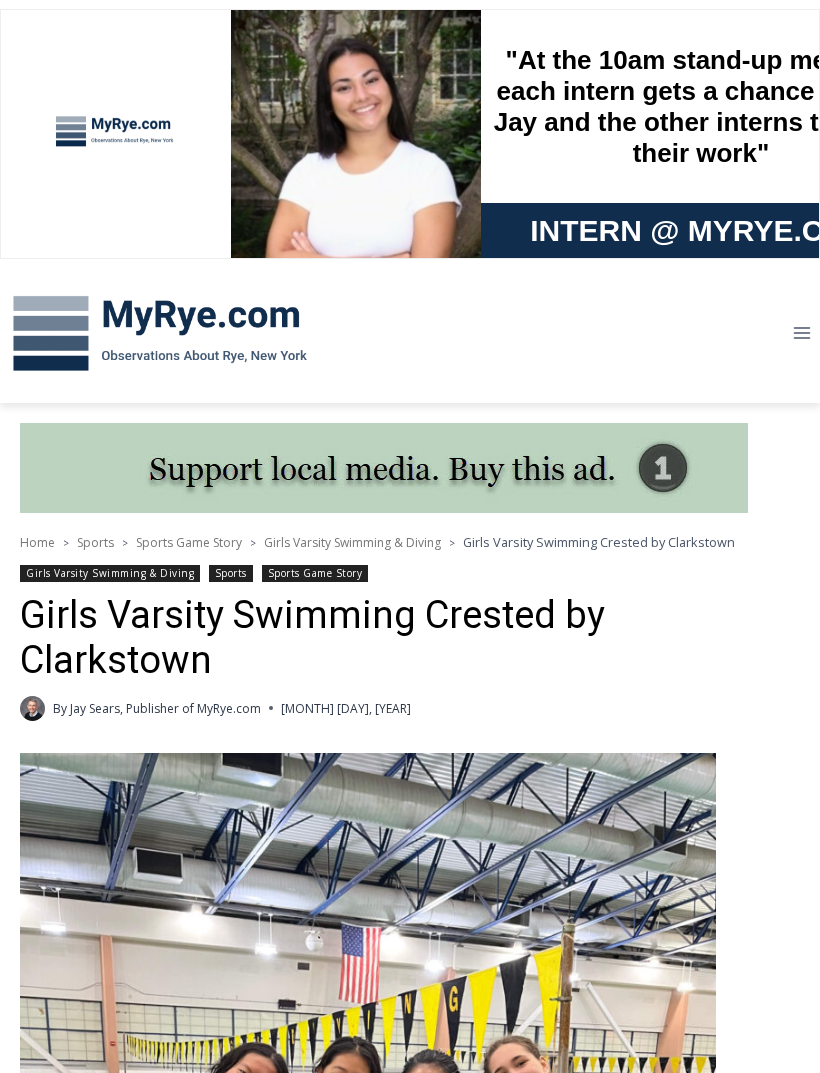 scroll, scrollTop: 0, scrollLeft: 0, axis: both 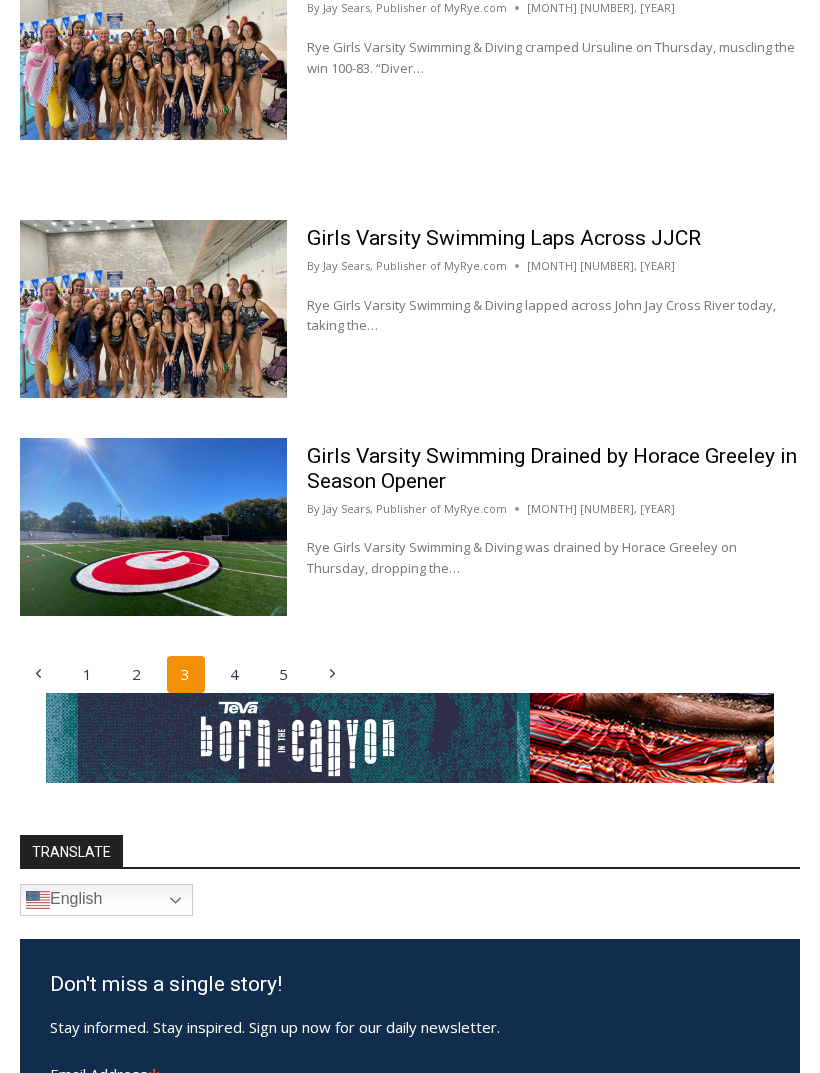 click on "5" at bounding box center [284, 676] 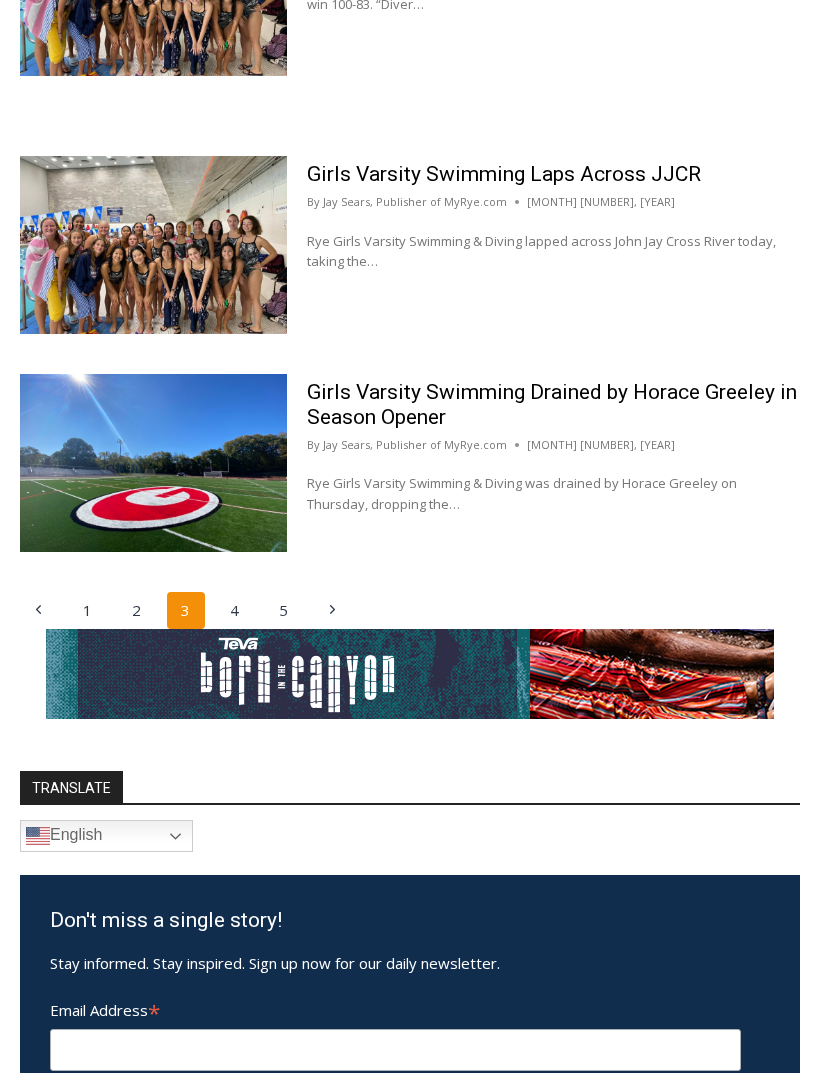 scroll, scrollTop: 0, scrollLeft: 0, axis: both 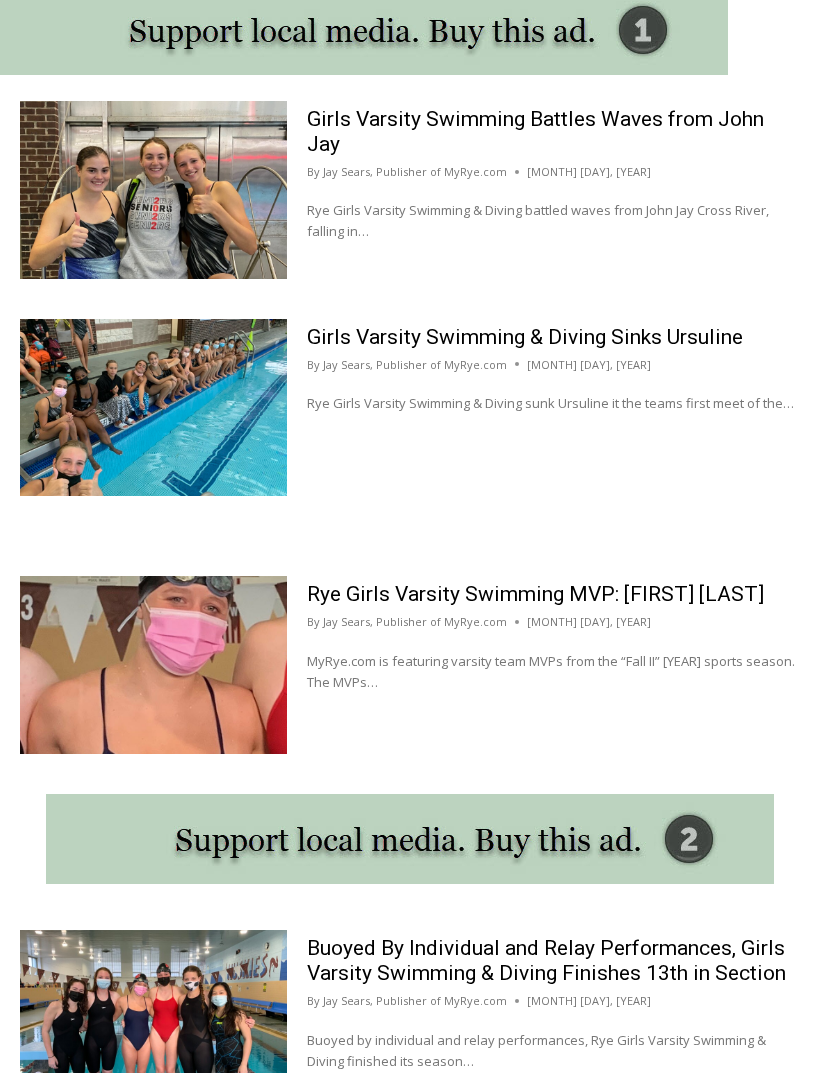 click at bounding box center [153, 665] 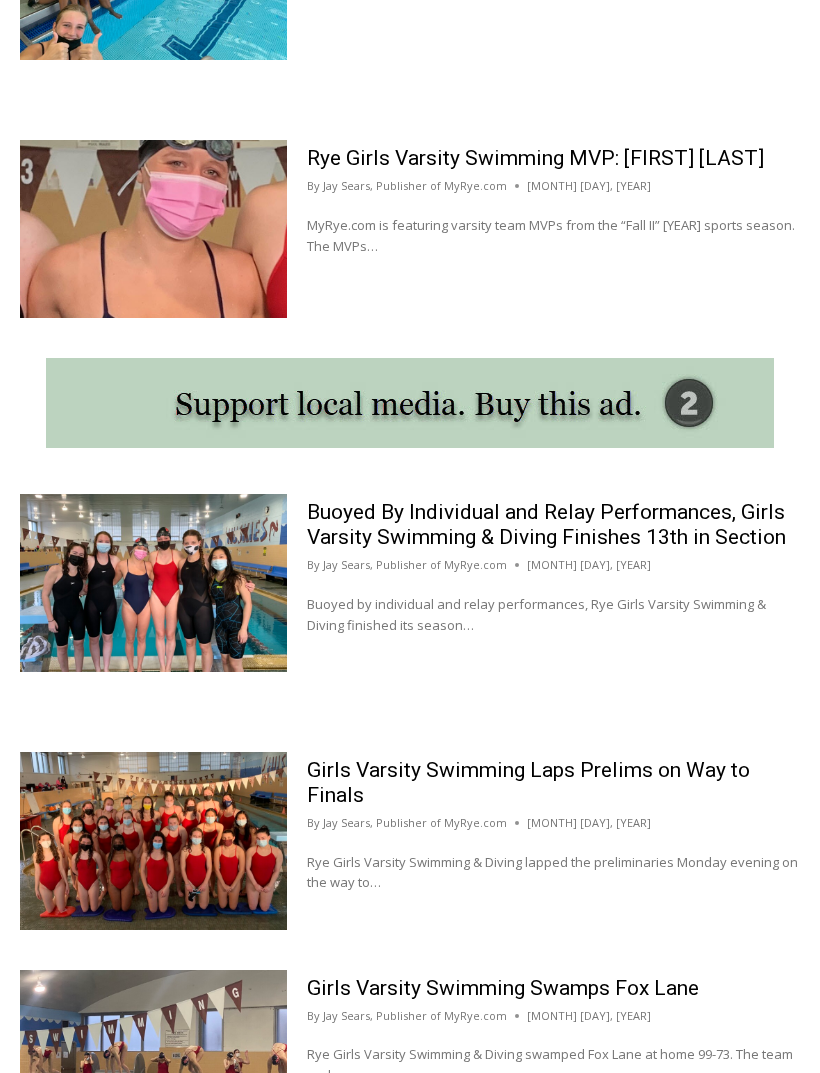 scroll, scrollTop: 1851, scrollLeft: 0, axis: vertical 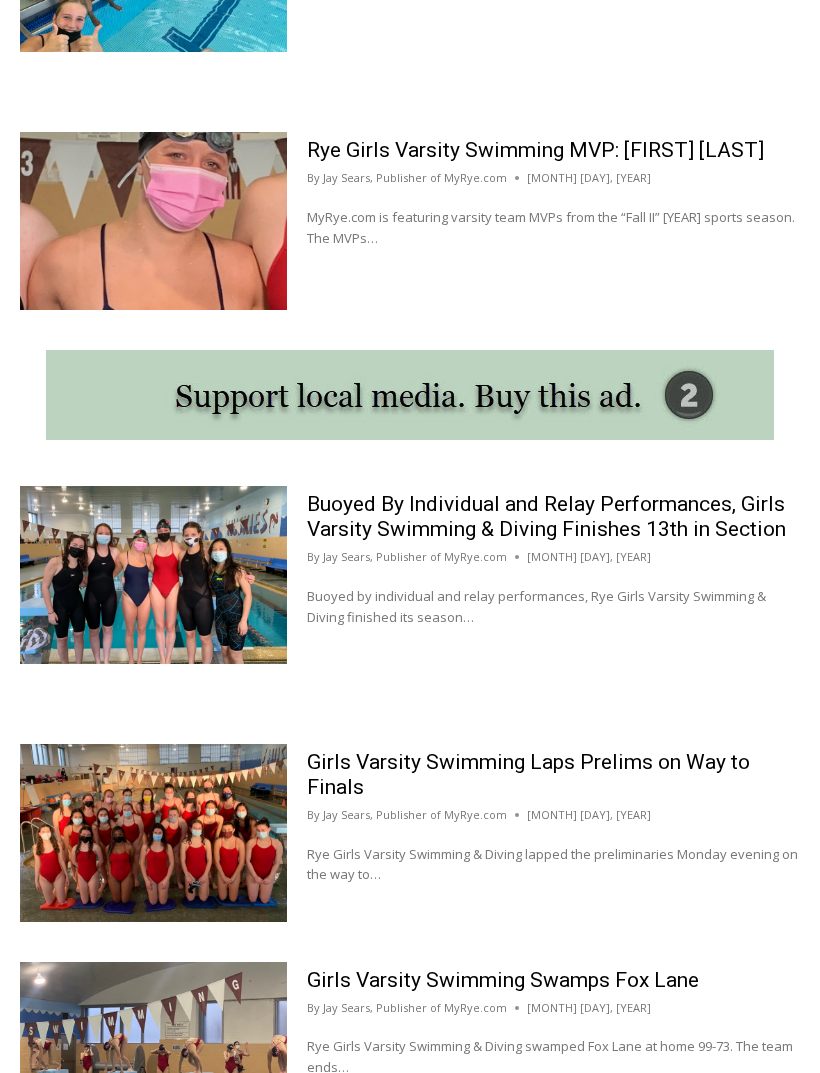 click at bounding box center [153, 833] 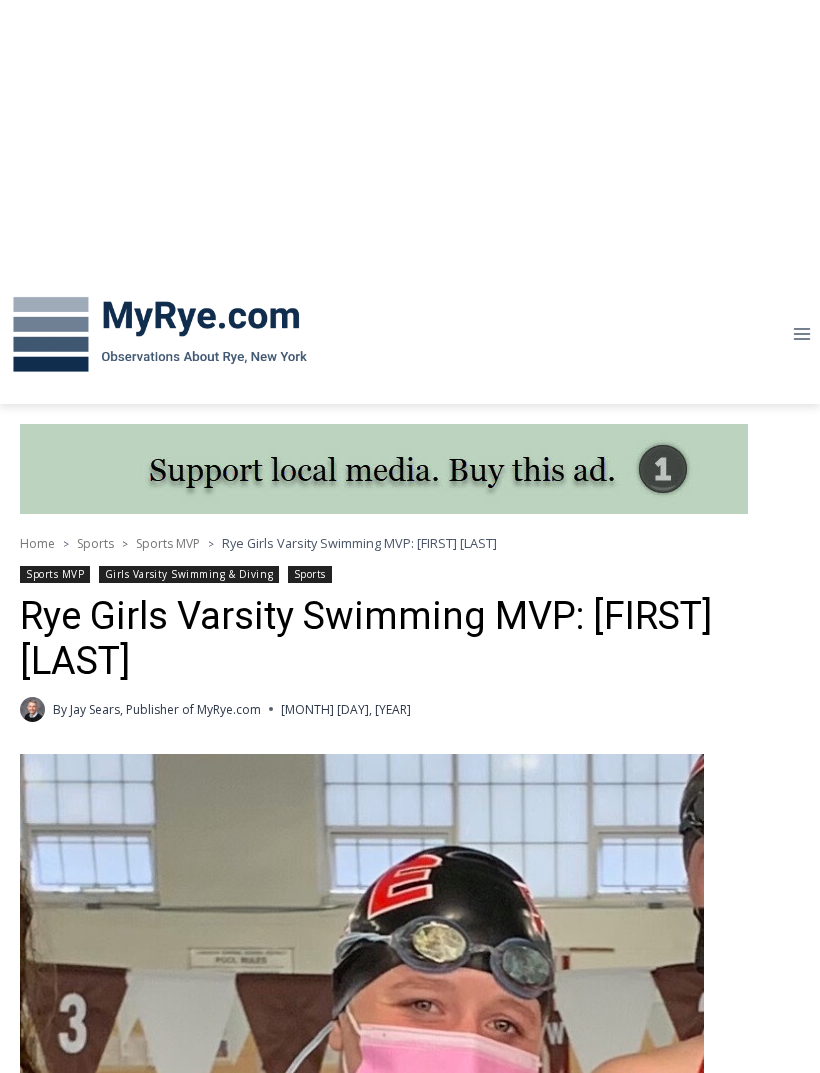 scroll, scrollTop: 0, scrollLeft: 0, axis: both 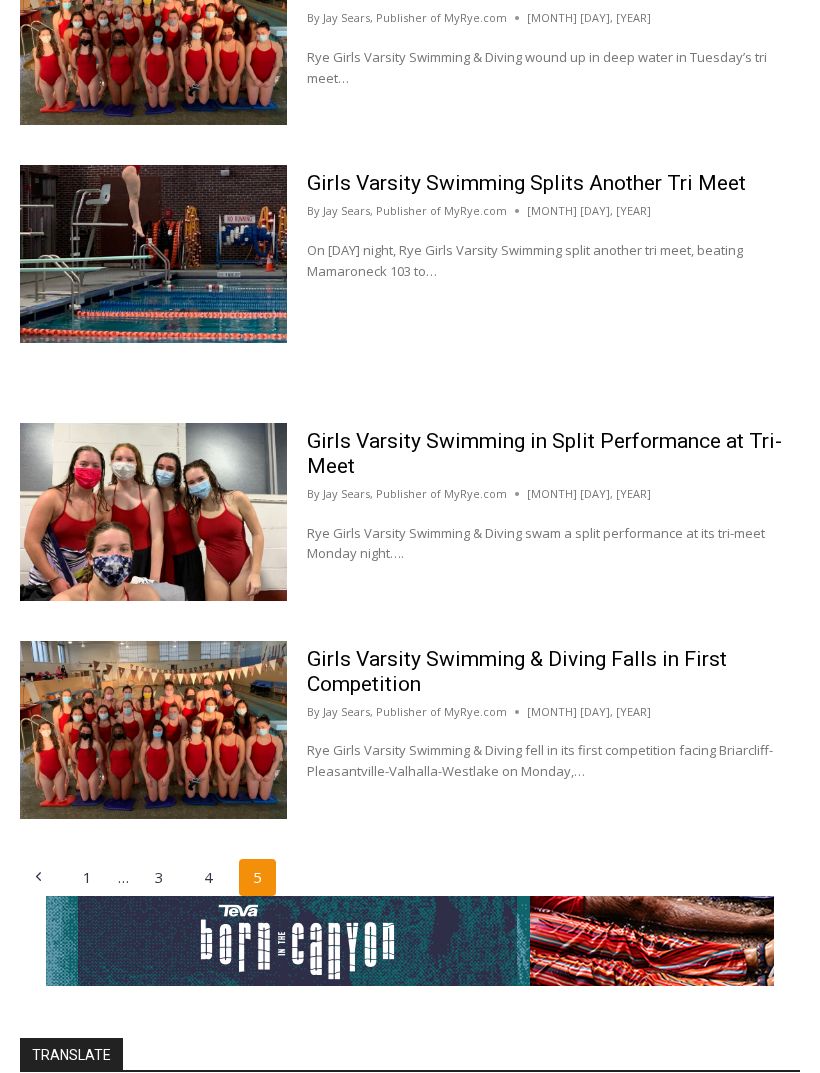 click at bounding box center [153, 513] 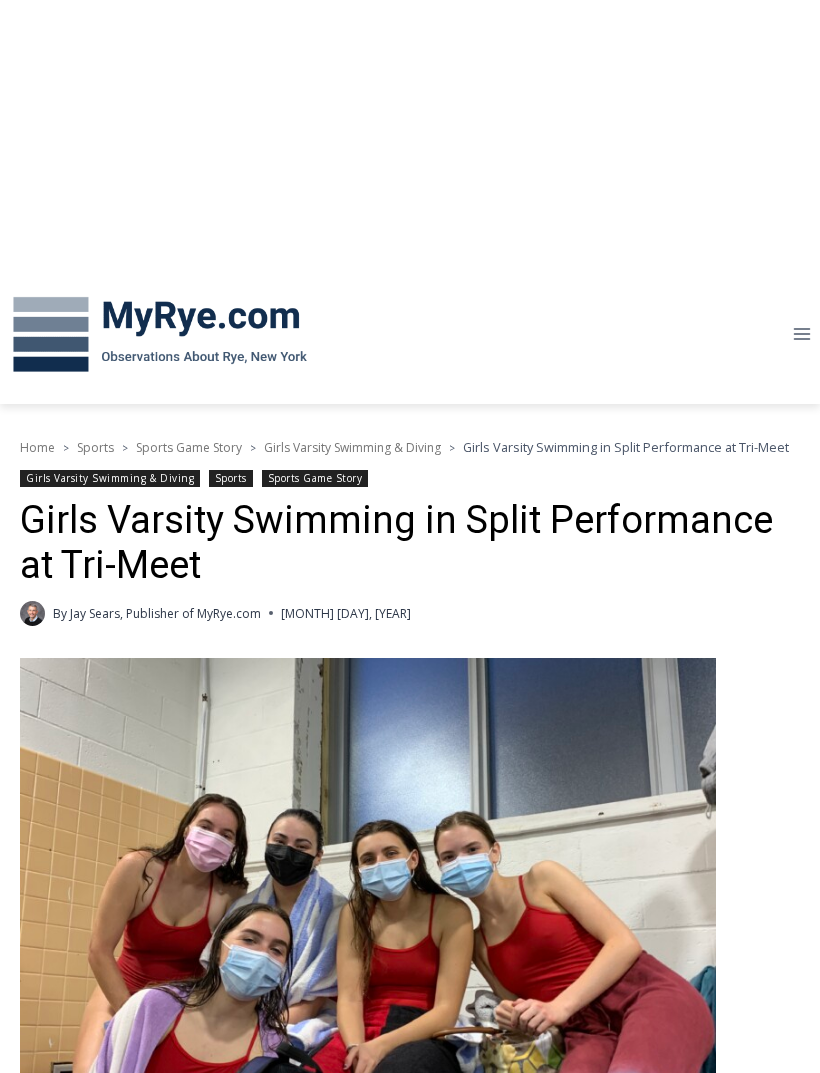 scroll, scrollTop: 0, scrollLeft: 0, axis: both 